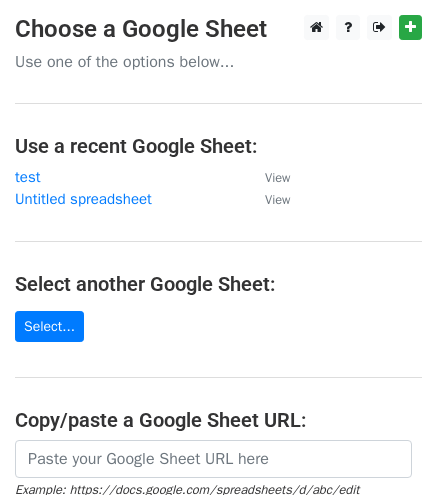 scroll, scrollTop: 0, scrollLeft: 0, axis: both 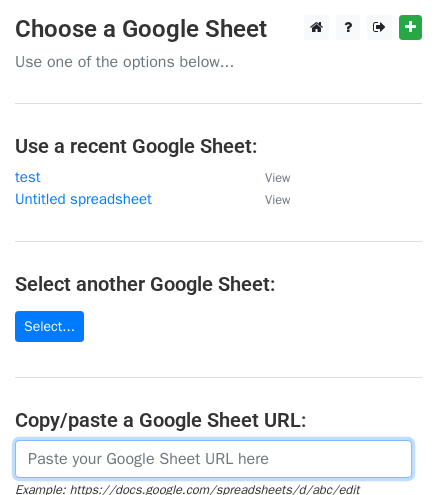 click at bounding box center [213, 459] 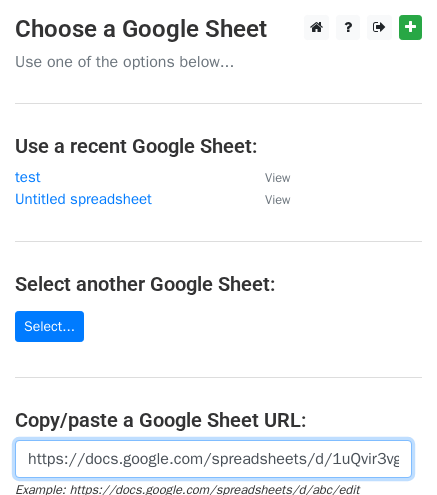 scroll, scrollTop: 0, scrollLeft: 434, axis: horizontal 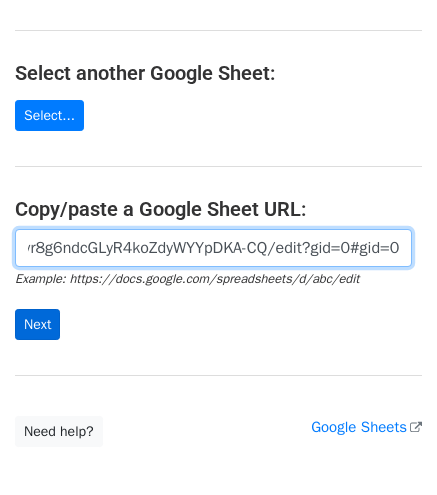 type on "https://docs.google.com/spreadsheets/d/1uQvir3vgDKcI_c-vr8g6ndcGLyR4koZdyWYYpDKA-CQ/edit?gid=0#gid=0" 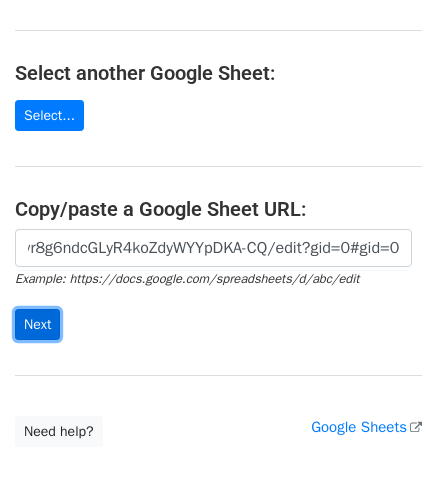 scroll, scrollTop: 0, scrollLeft: 0, axis: both 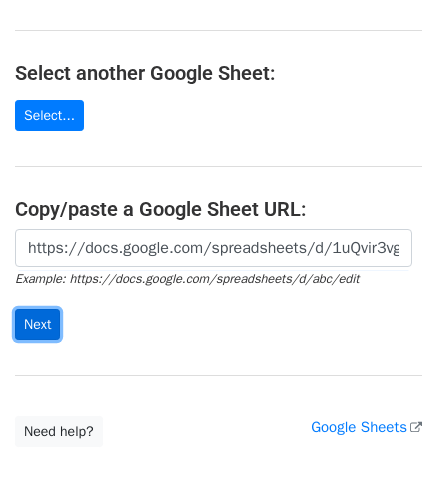 click on "Next" at bounding box center (37, 324) 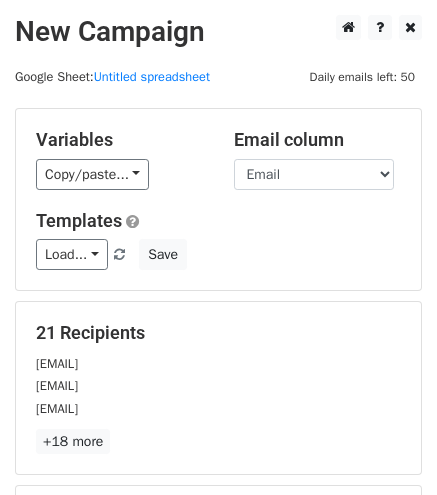 scroll, scrollTop: 0, scrollLeft: 0, axis: both 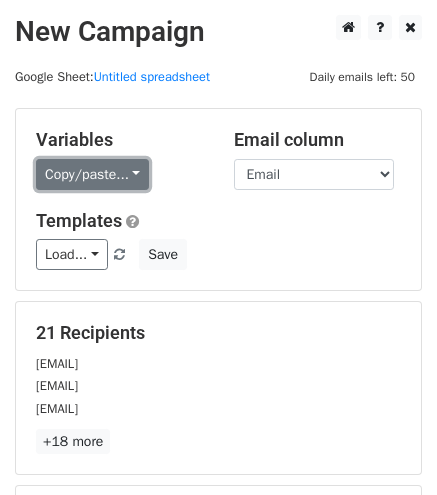 click on "Copy/paste..." at bounding box center (92, 174) 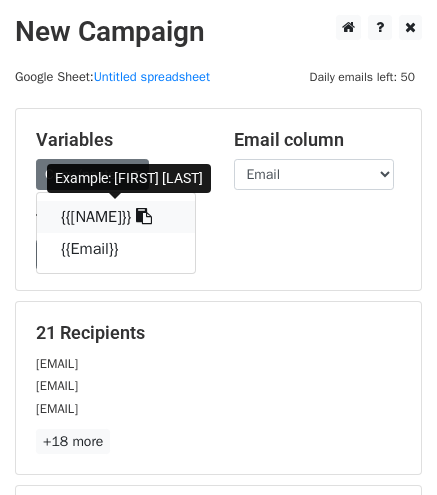 click on "[NAME]" at bounding box center [116, 217] 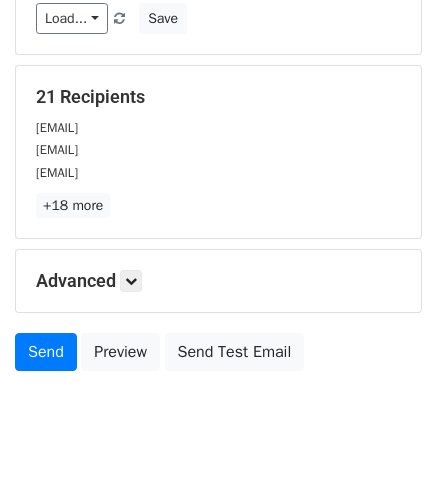 scroll, scrollTop: 241, scrollLeft: 0, axis: vertical 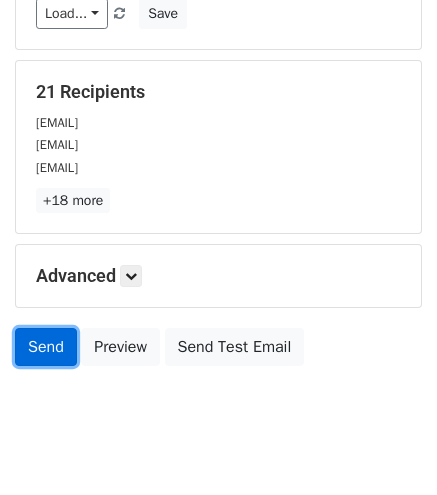 click on "Send" at bounding box center (46, 347) 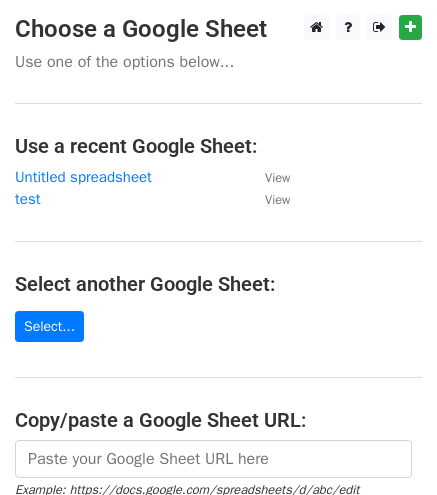 scroll, scrollTop: 0, scrollLeft: 0, axis: both 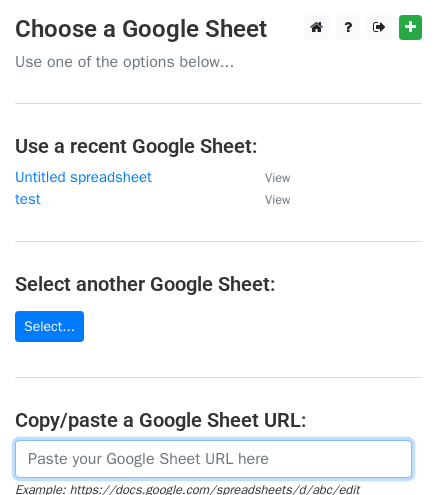 click at bounding box center (213, 459) 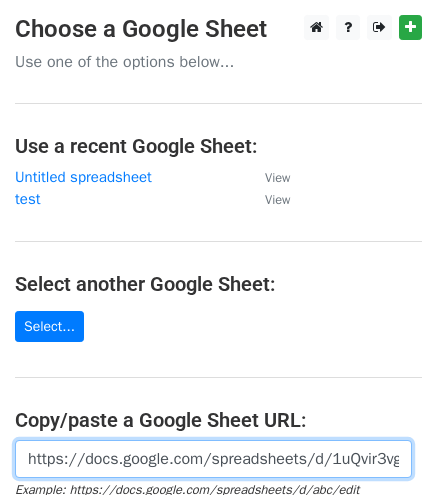 scroll, scrollTop: 0, scrollLeft: 434, axis: horizontal 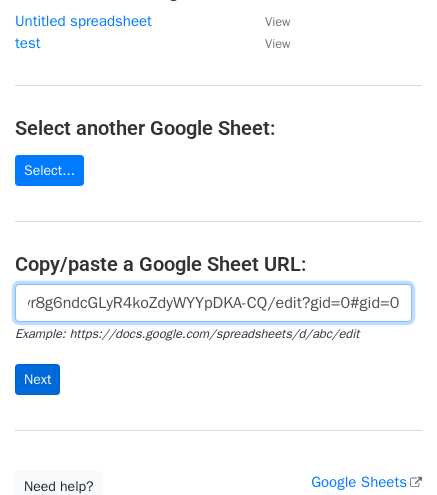 type on "https://docs.google.com/spreadsheets/d/1uQvir3vgDKcI_c-vr8g6ndcGLyR4koZdyWYYpDKA-CQ/edit?gid=0#gid=0" 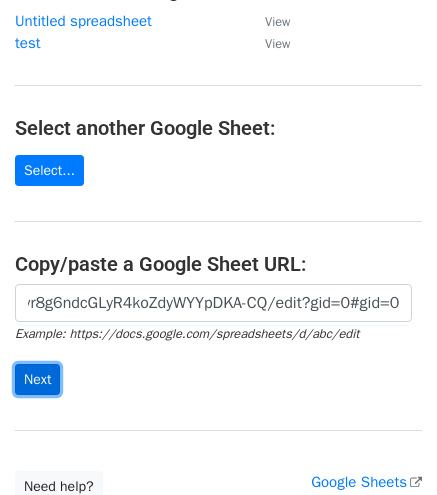 scroll, scrollTop: 0, scrollLeft: 0, axis: both 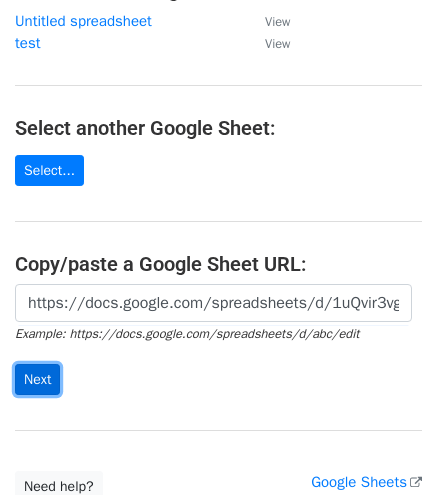 click on "Next" at bounding box center [37, 379] 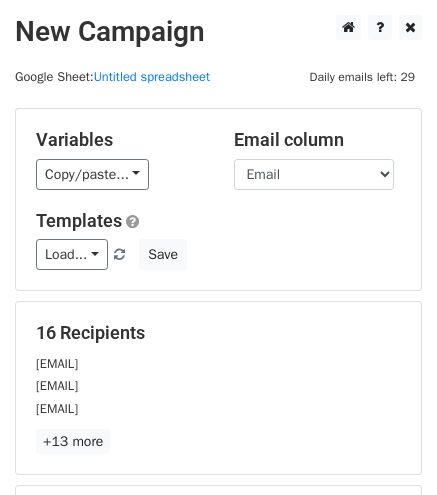 scroll, scrollTop: 0, scrollLeft: 0, axis: both 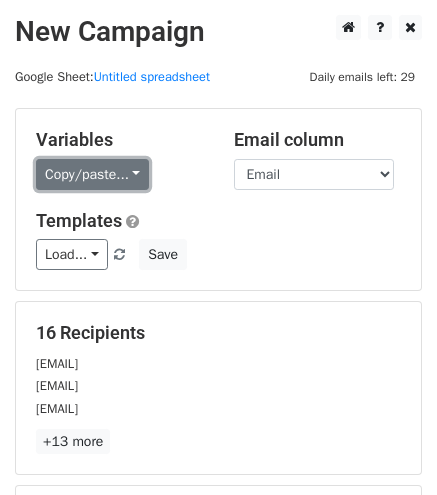 click on "Copy/paste..." at bounding box center [92, 174] 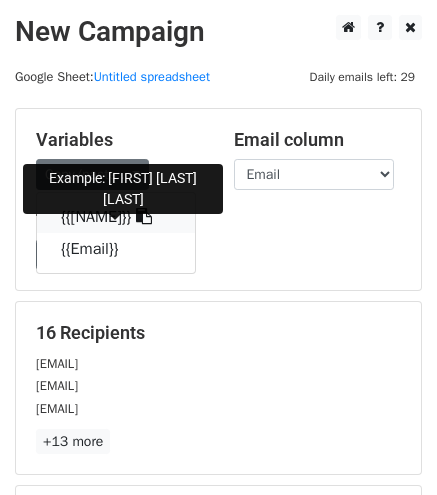 click on "[NAME]" at bounding box center (116, 217) 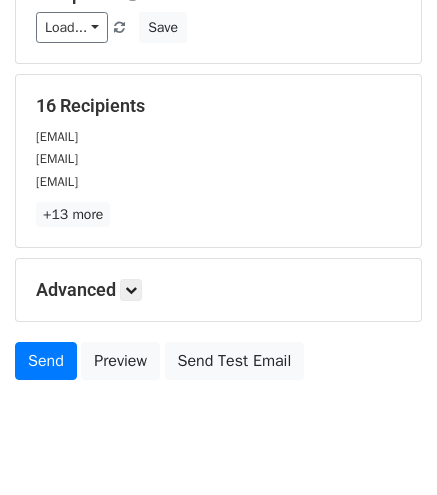 scroll, scrollTop: 228, scrollLeft: 0, axis: vertical 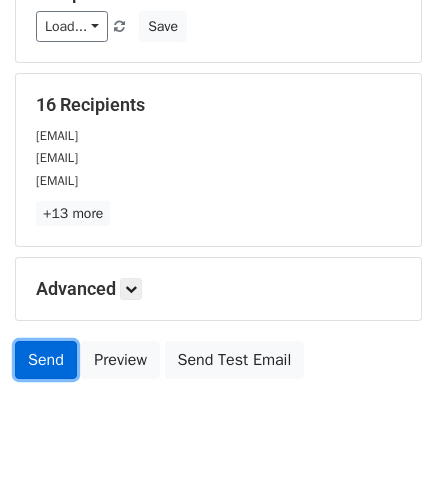 click on "Send" at bounding box center (46, 360) 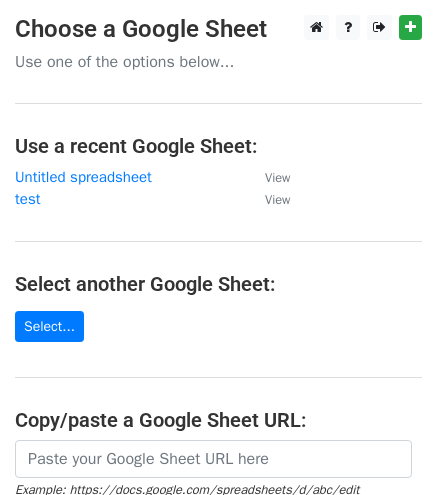 scroll, scrollTop: 0, scrollLeft: 0, axis: both 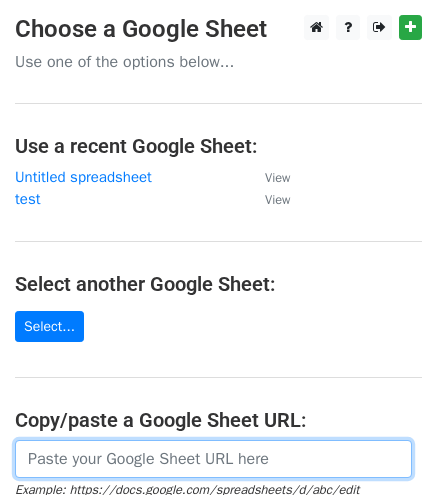 click at bounding box center [213, 459] 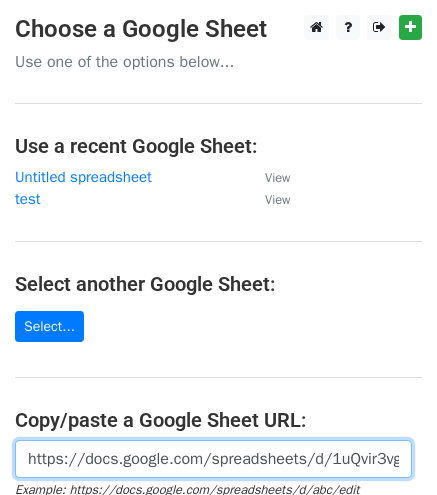 scroll, scrollTop: 0, scrollLeft: 434, axis: horizontal 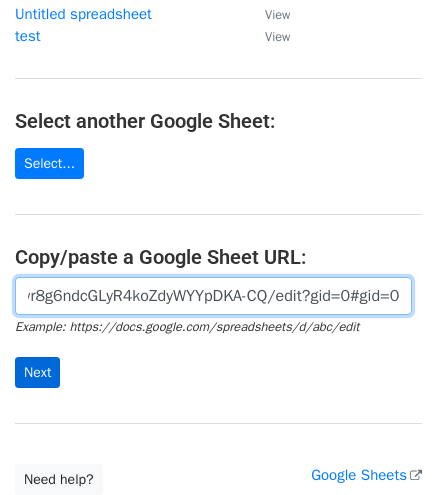 type on "https://docs.google.com/spreadsheets/d/1uQvir3vgDKcI_c-vr8g6ndcGLyR4koZdyWYYpDKA-CQ/edit?gid=0#gid=0" 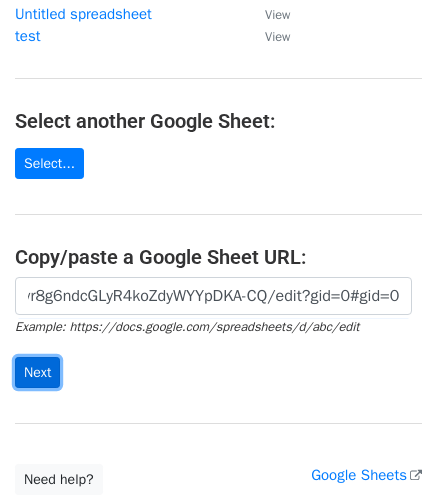 scroll, scrollTop: 0, scrollLeft: 0, axis: both 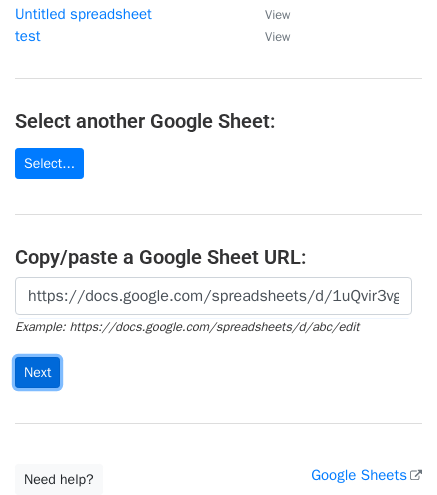 click on "Next" at bounding box center [37, 372] 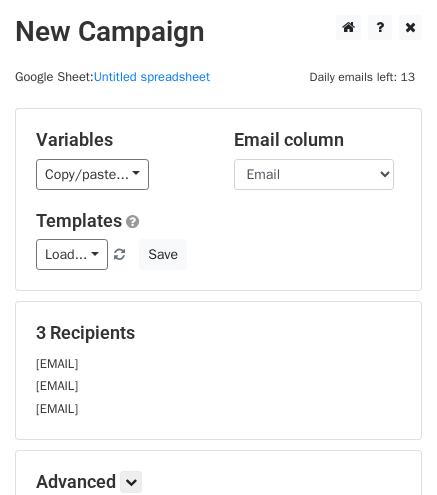 scroll, scrollTop: 0, scrollLeft: 0, axis: both 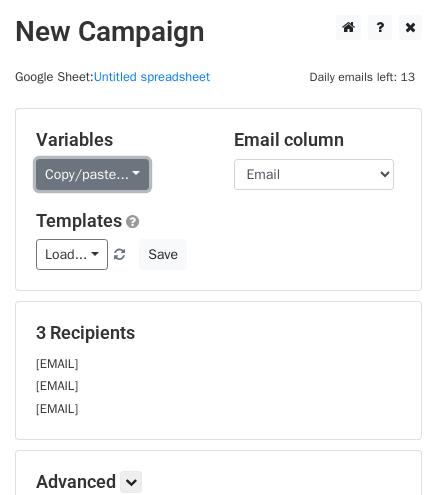 click on "Copy/paste..." at bounding box center (92, 174) 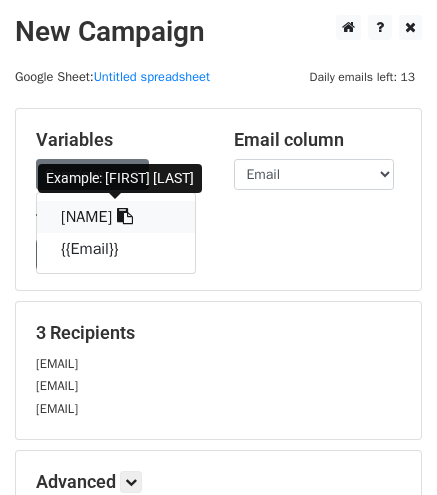click on "[NAME]" at bounding box center [116, 217] 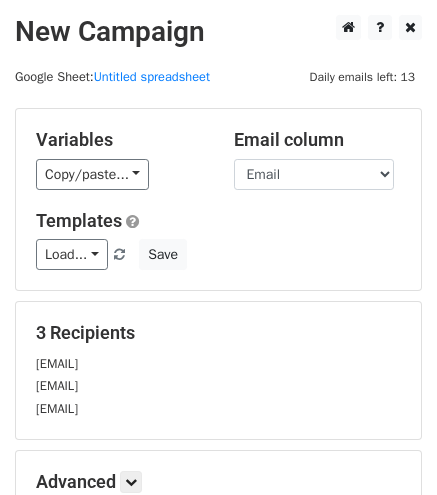 scroll, scrollTop: 168, scrollLeft: 0, axis: vertical 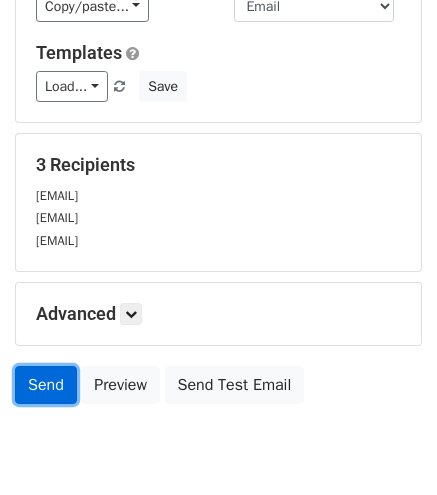 click on "Send" at bounding box center [46, 385] 